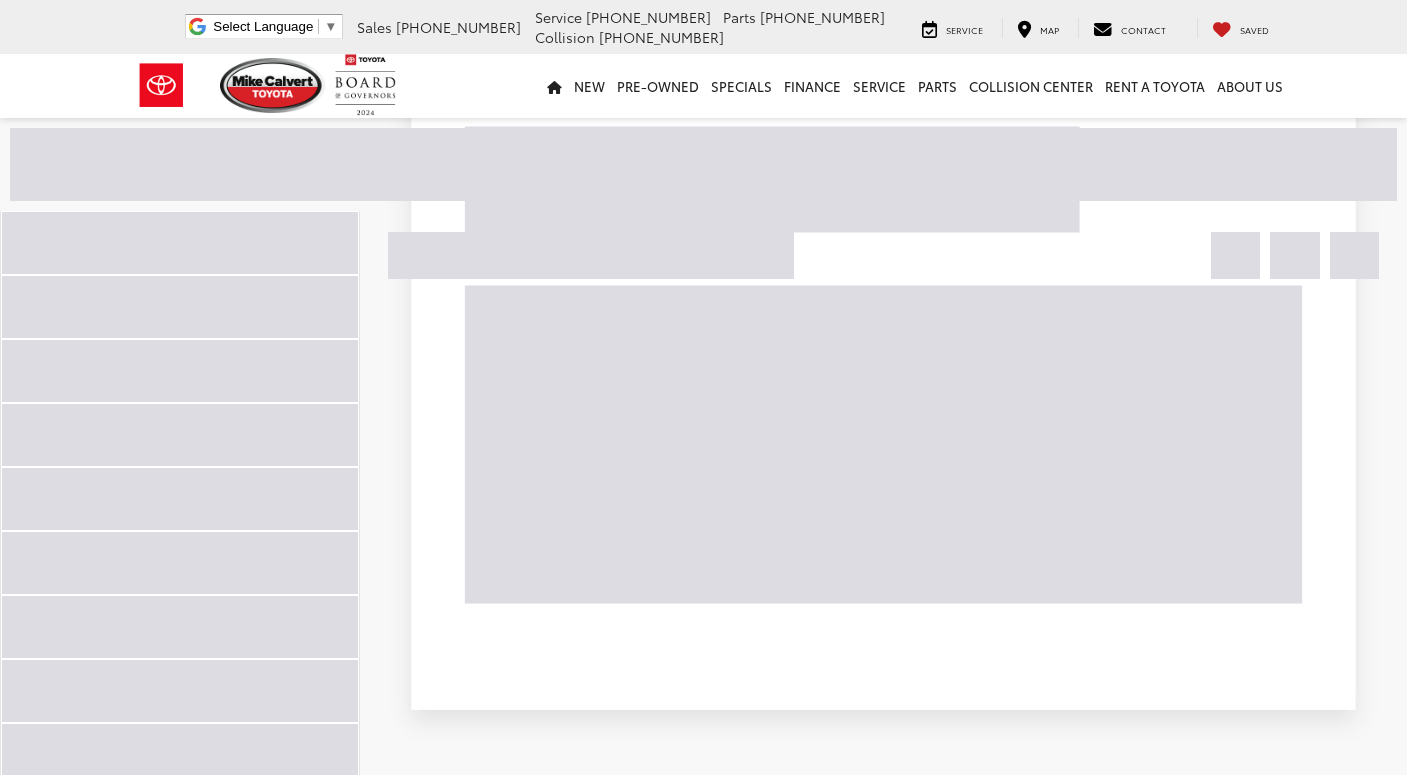scroll, scrollTop: 3681, scrollLeft: 0, axis: vertical 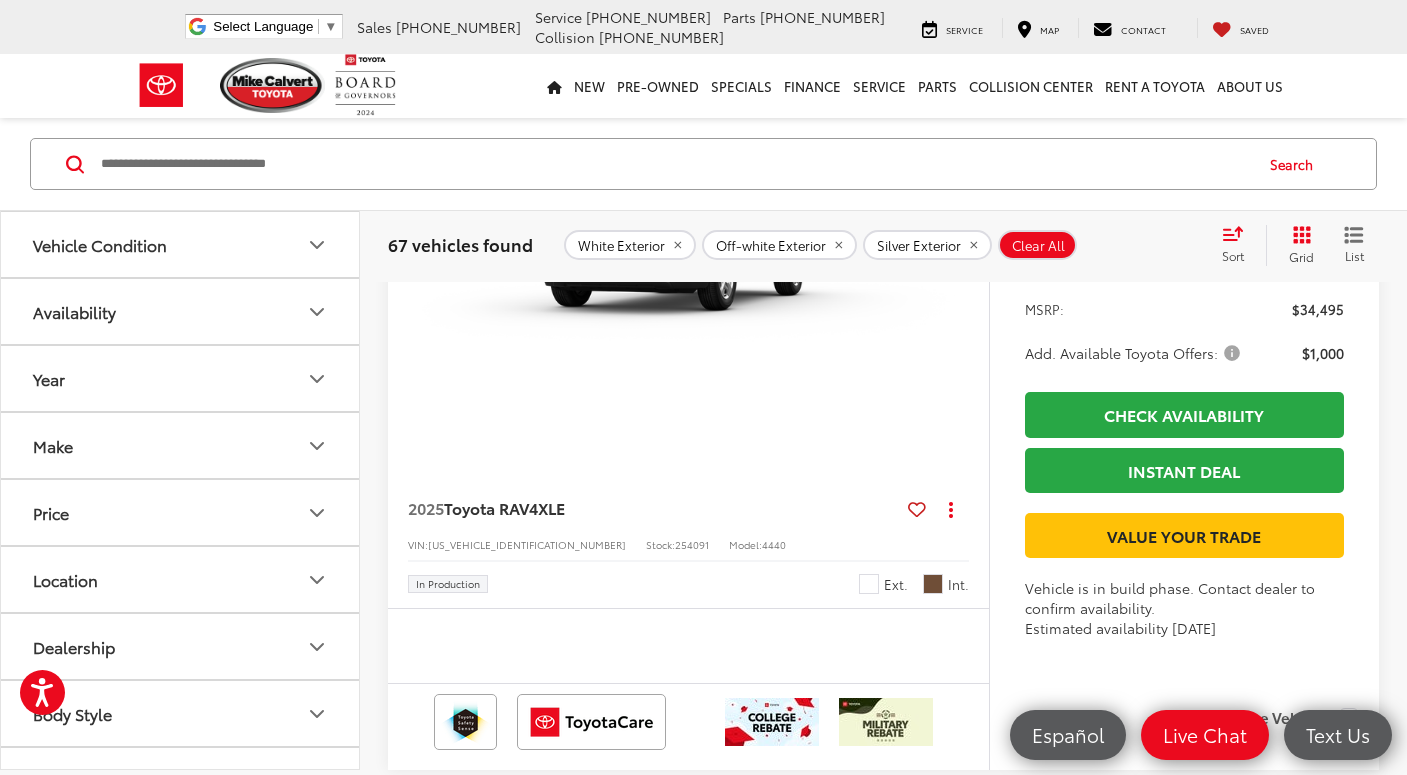 click at bounding box center (969, 245) 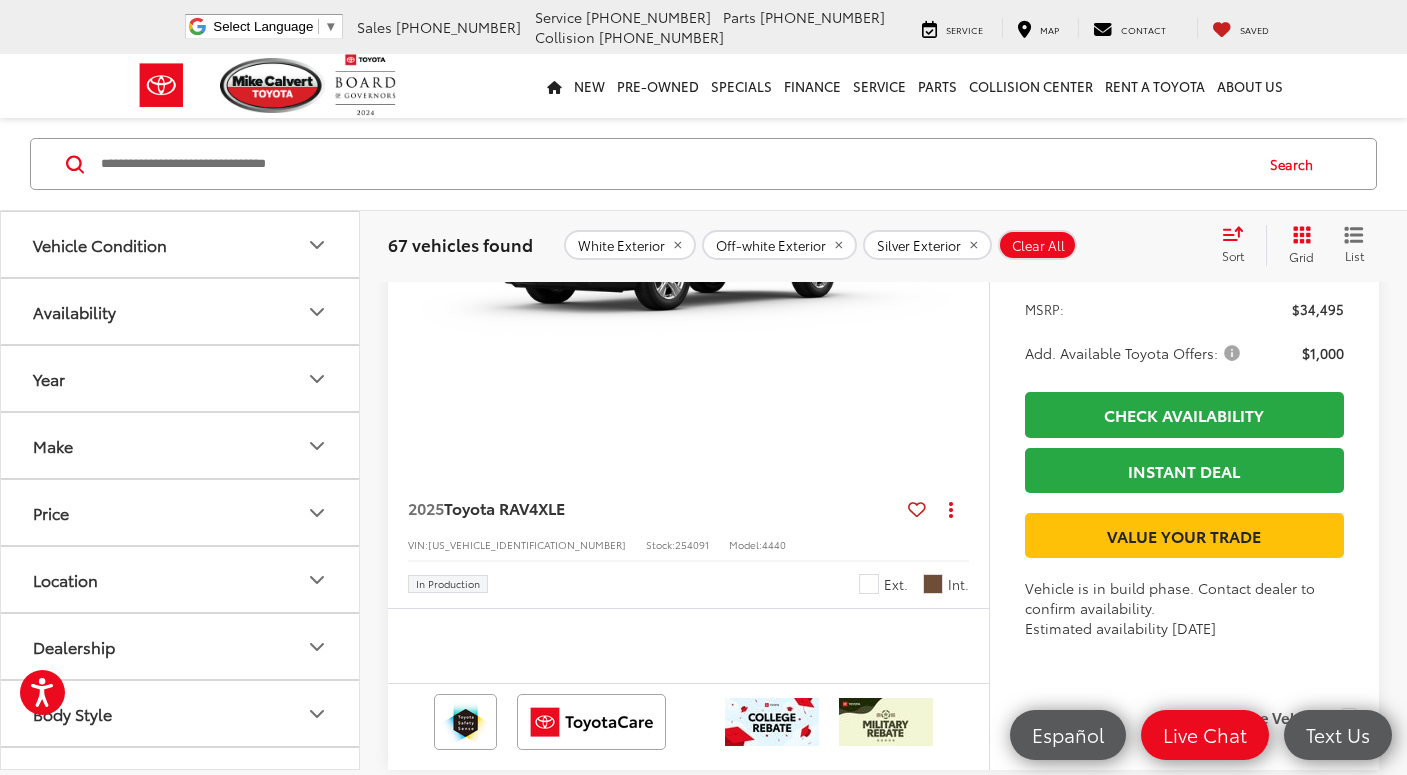 click at bounding box center (969, 245) 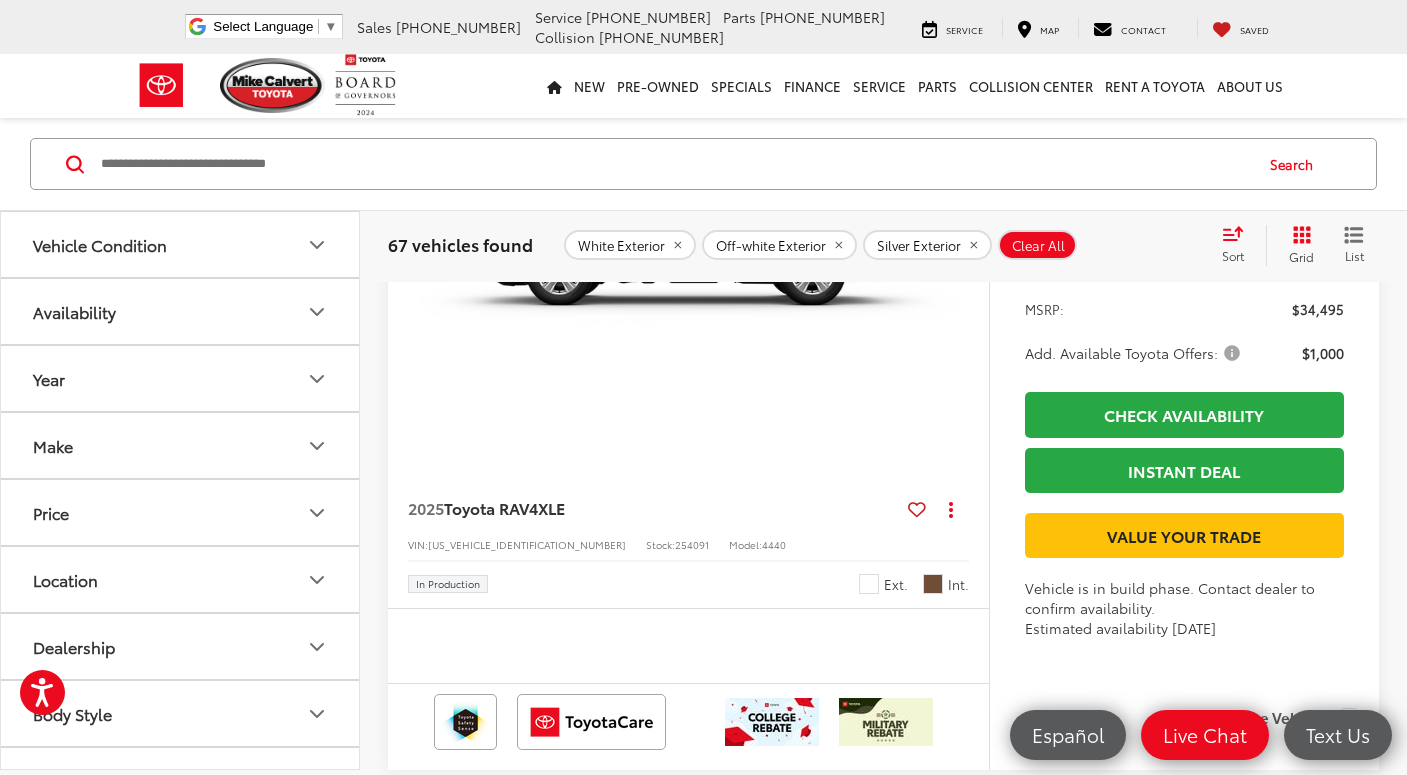 click at bounding box center (969, 245) 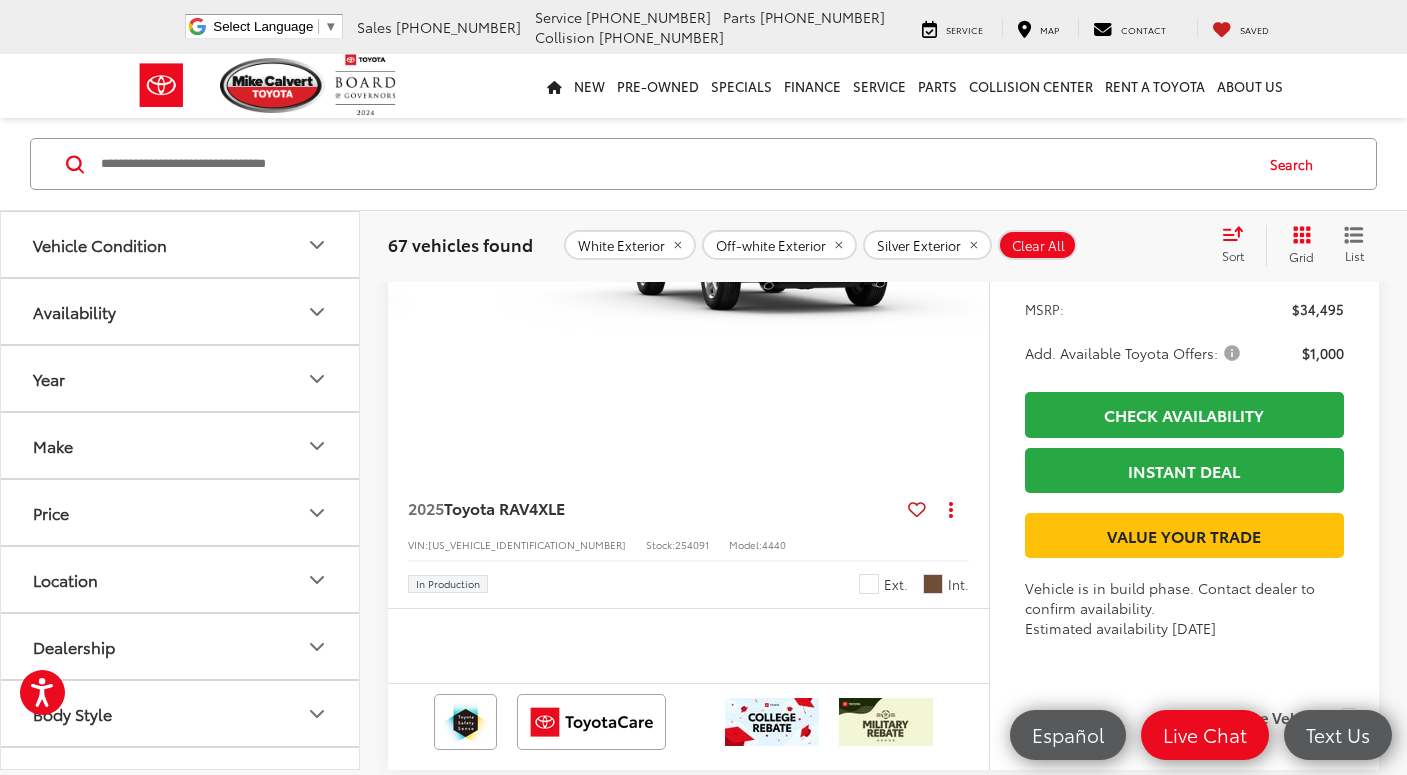 scroll, scrollTop: 0, scrollLeft: 1812, axis: horizontal 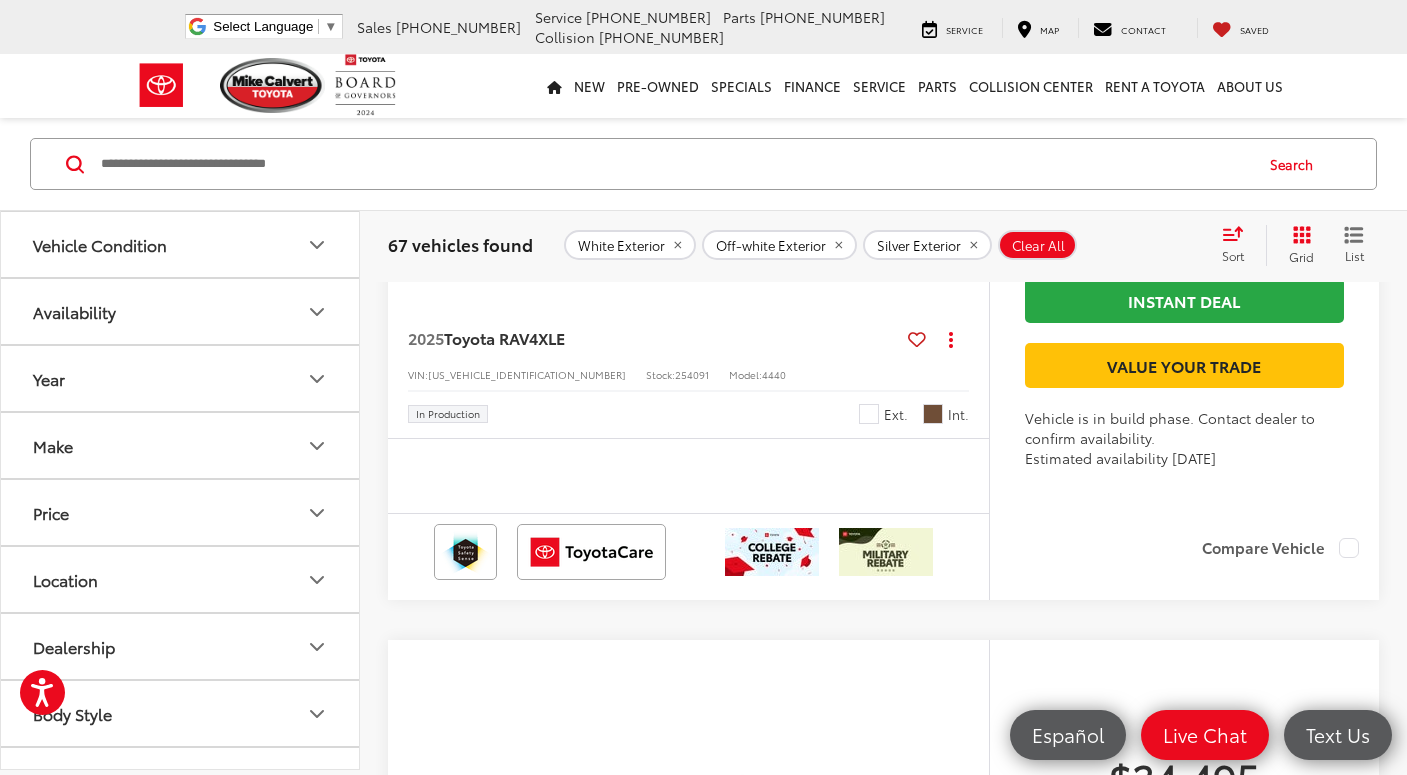 click at bounding box center (933, 414) 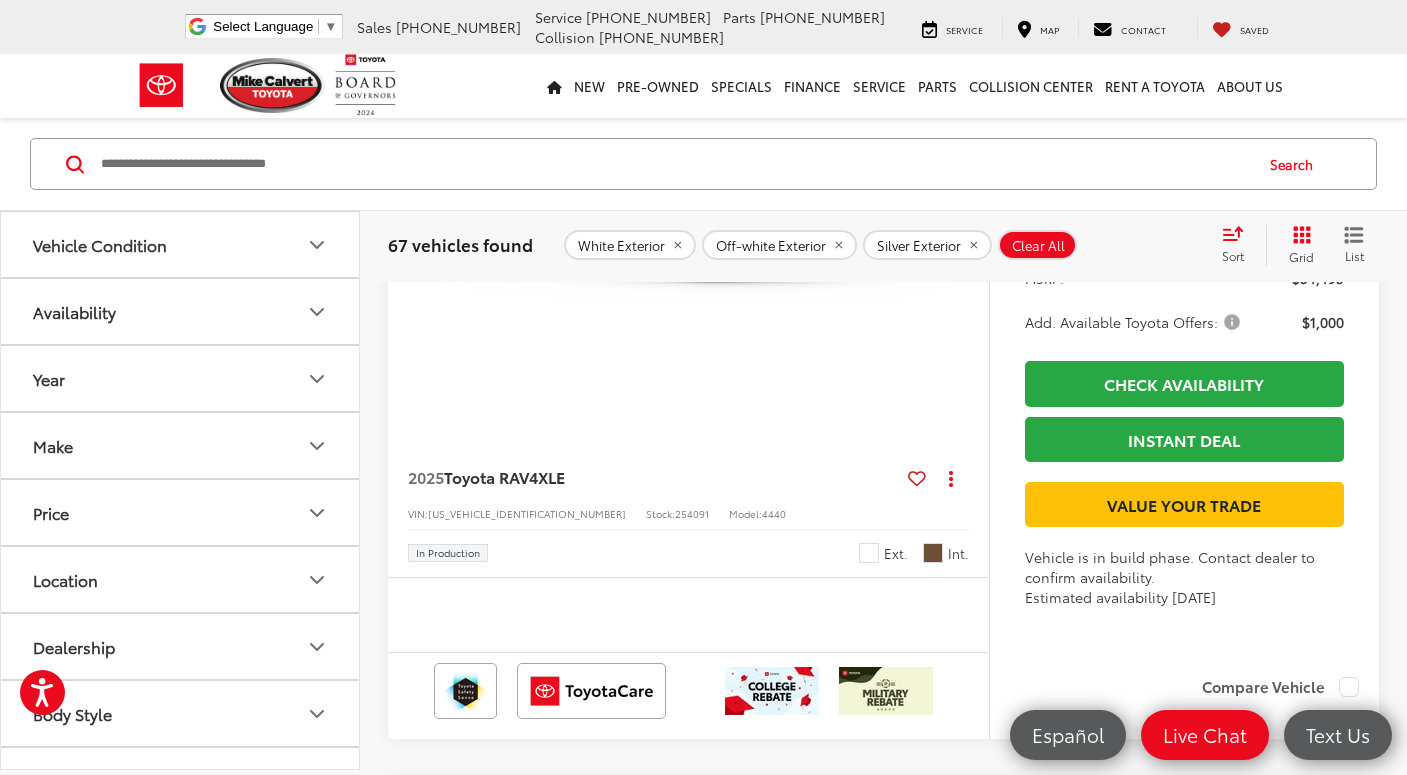 scroll, scrollTop: 2844, scrollLeft: 0, axis: vertical 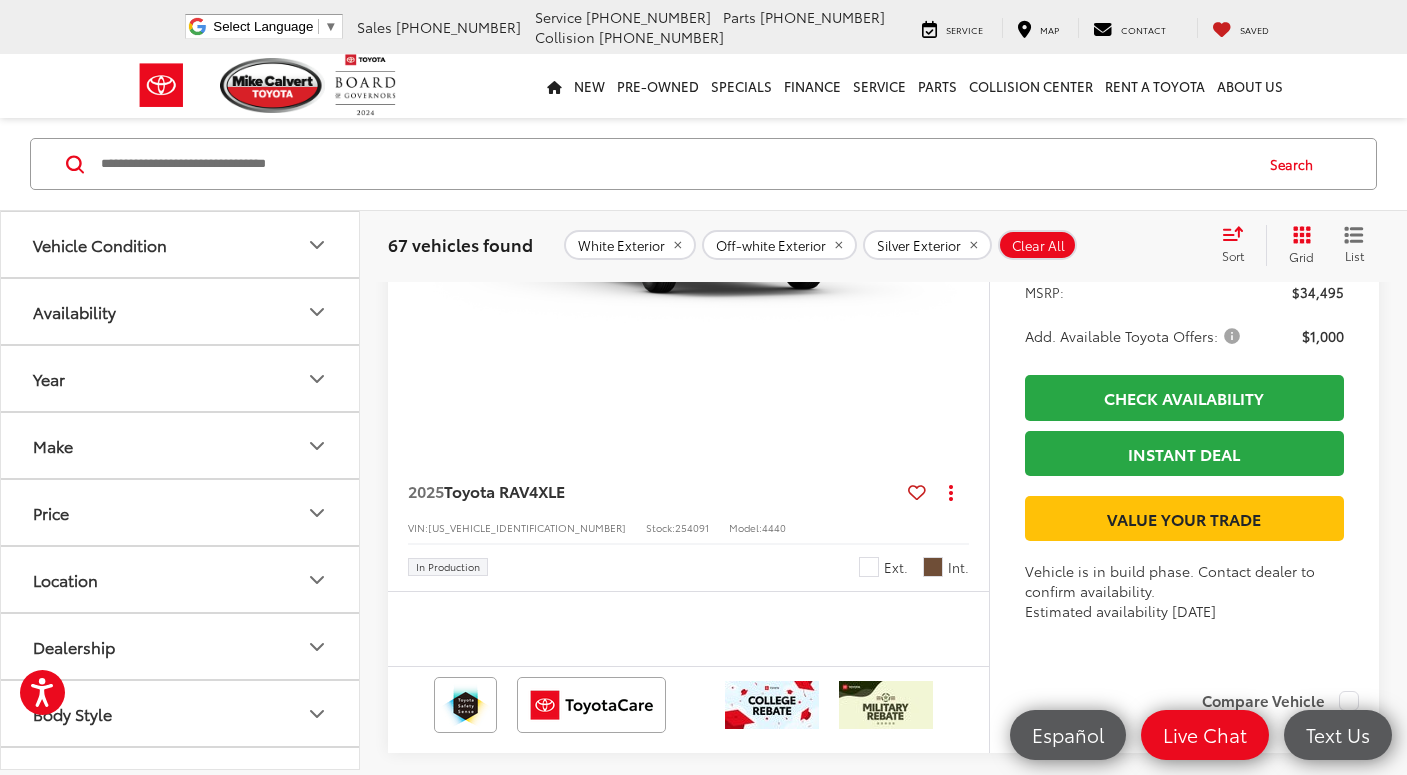 click at bounding box center [969, 228] 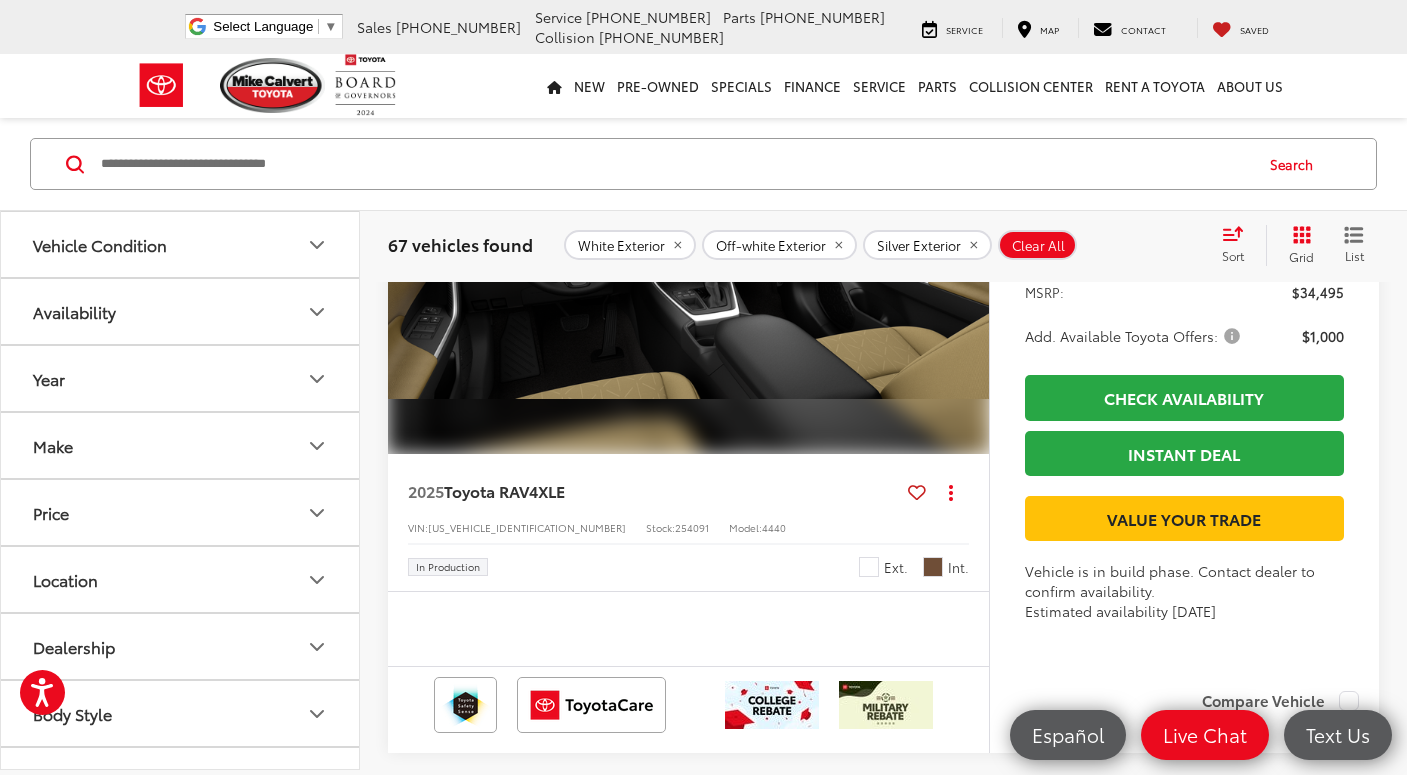 click at bounding box center (969, 228) 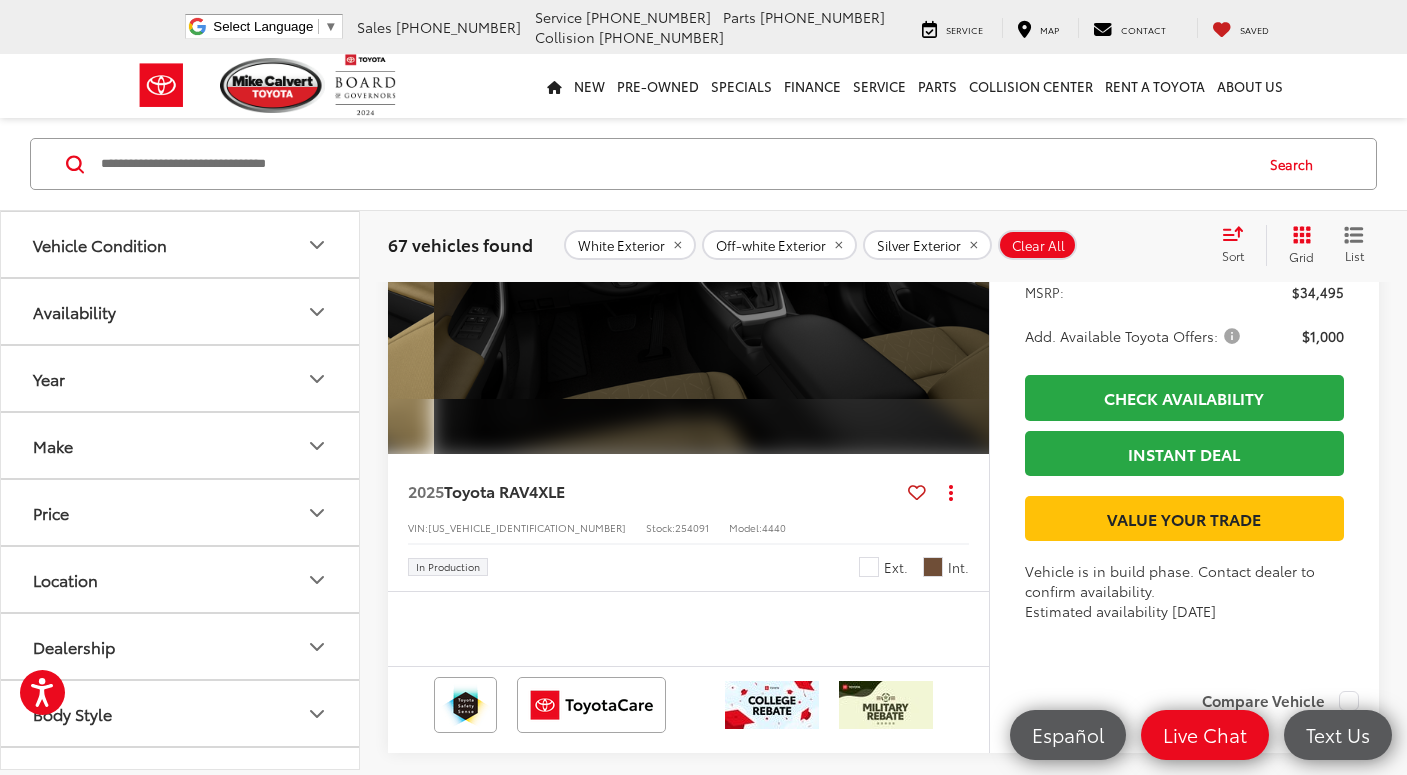 scroll, scrollTop: 0, scrollLeft: 3020, axis: horizontal 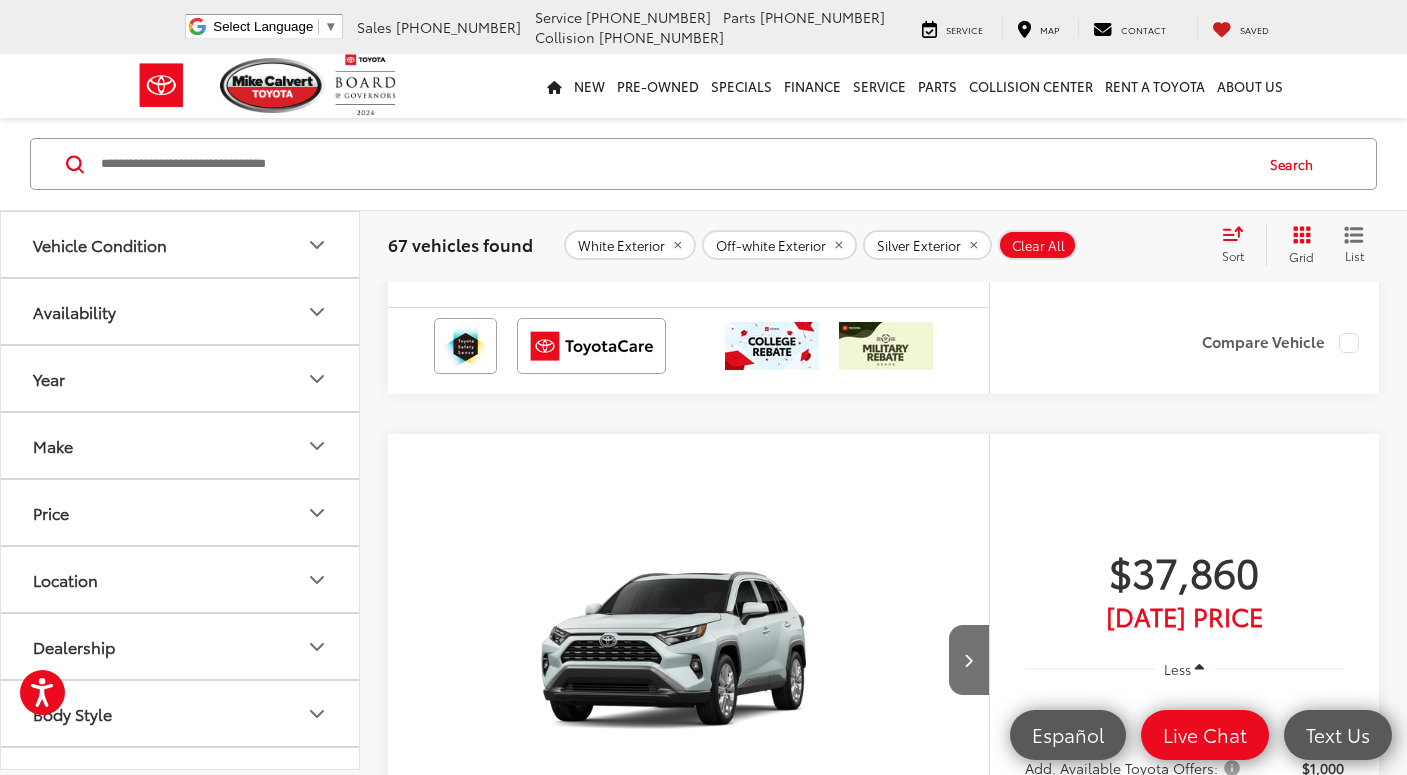 click at bounding box center [969, -130] 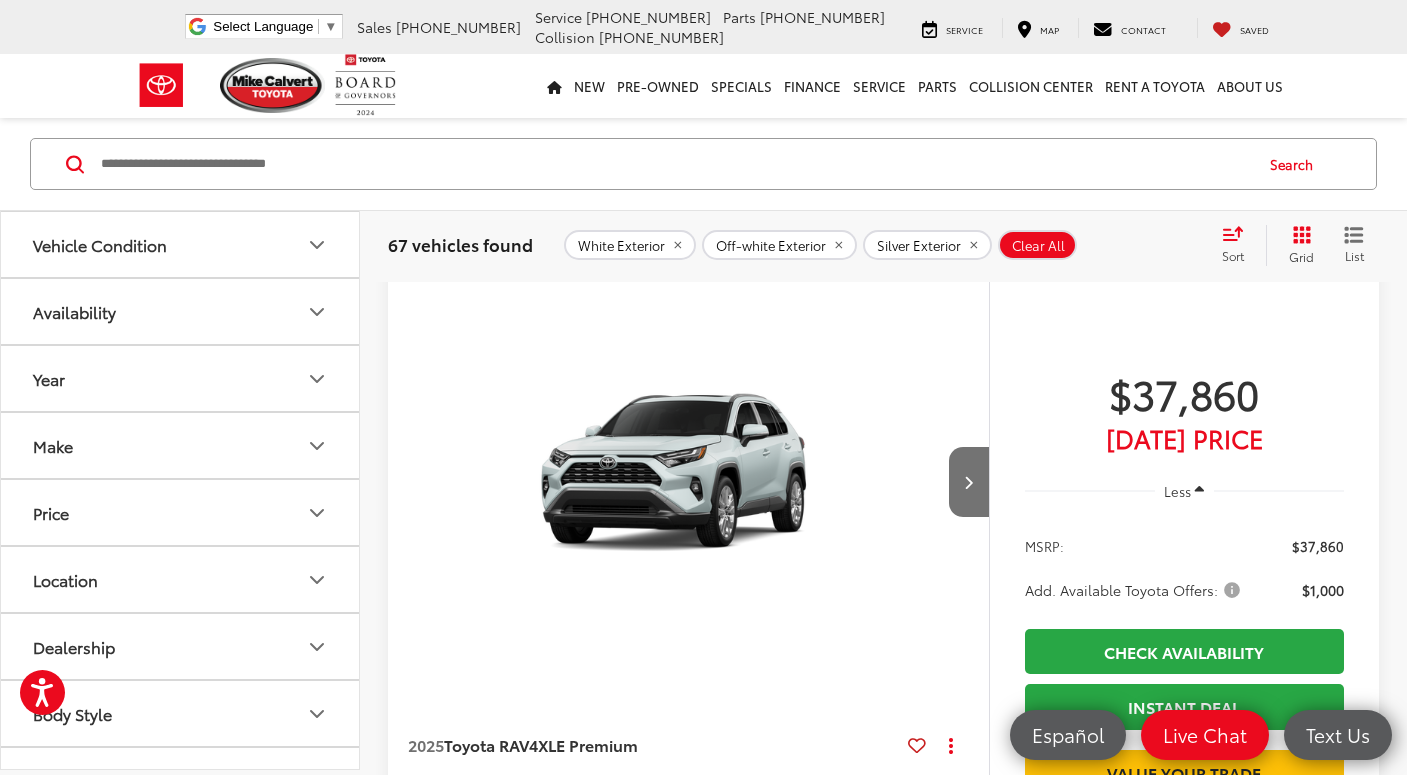 scroll, scrollTop: 8112, scrollLeft: 0, axis: vertical 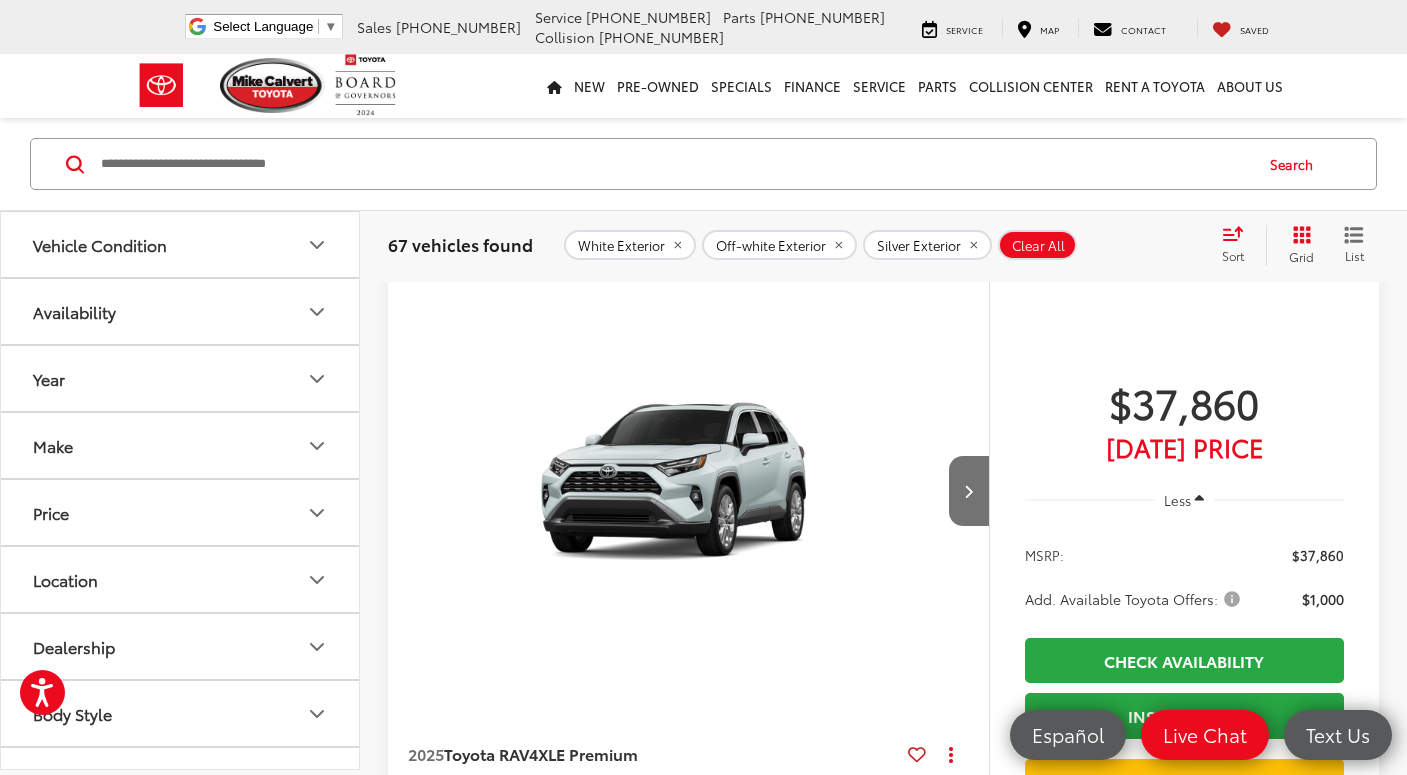 click at bounding box center [969, -299] 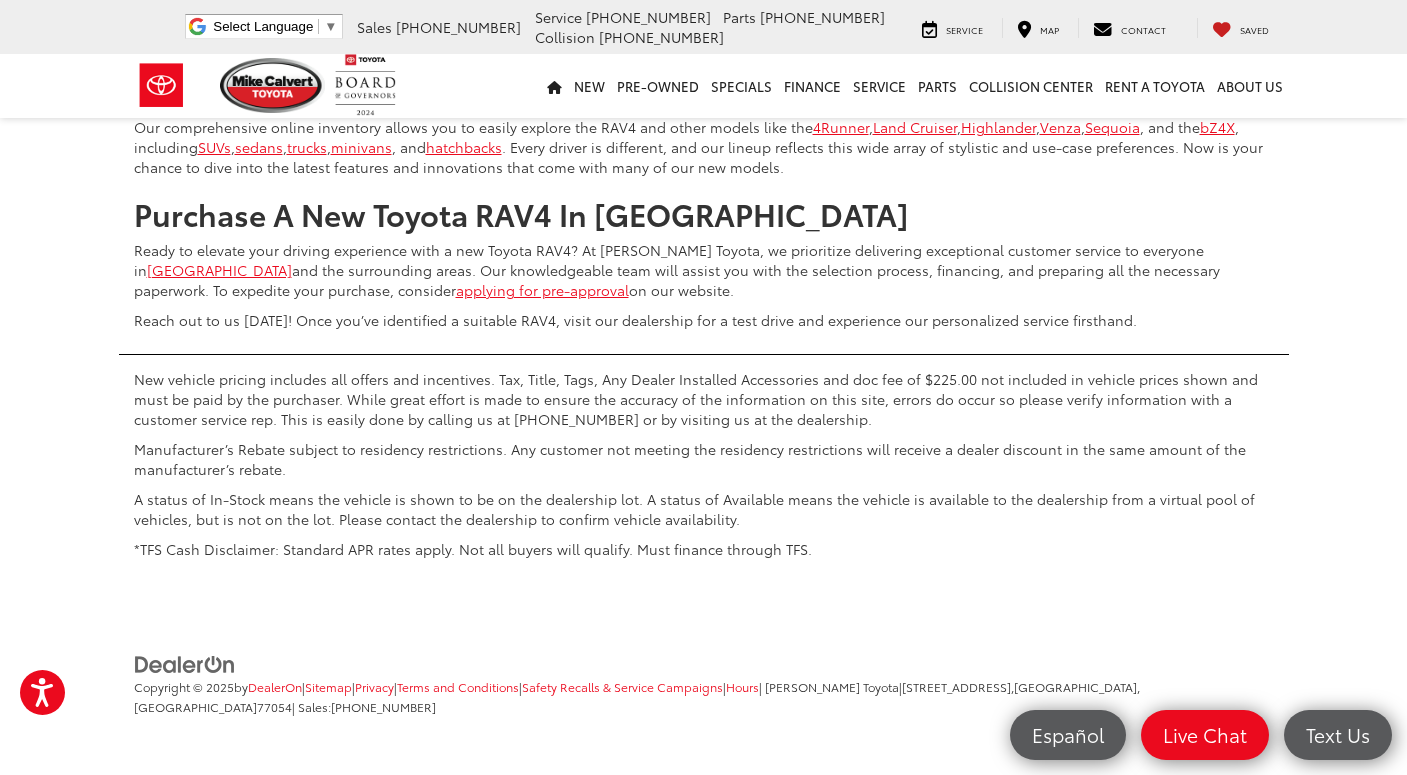 scroll, scrollTop: 10563, scrollLeft: 0, axis: vertical 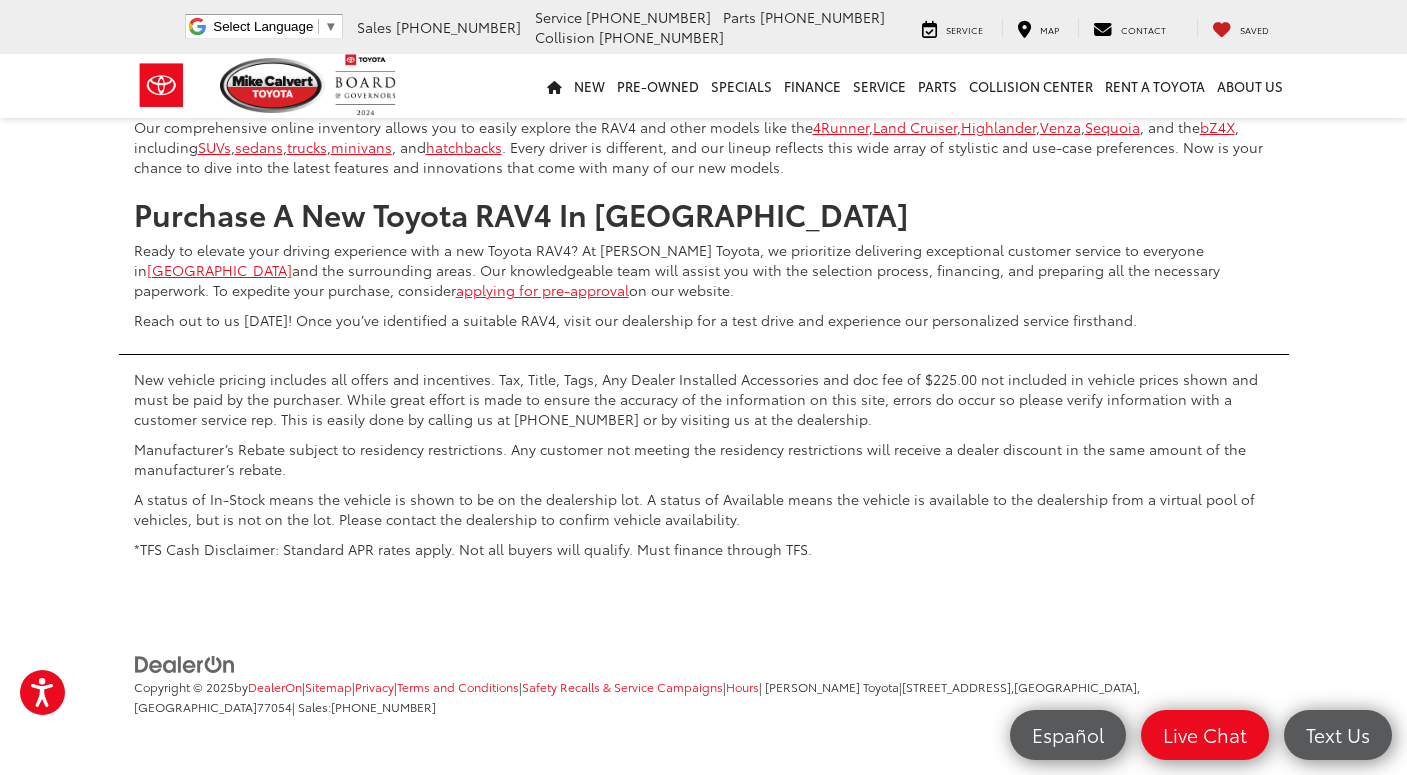 click on "Prev" at bounding box center (945, -235) 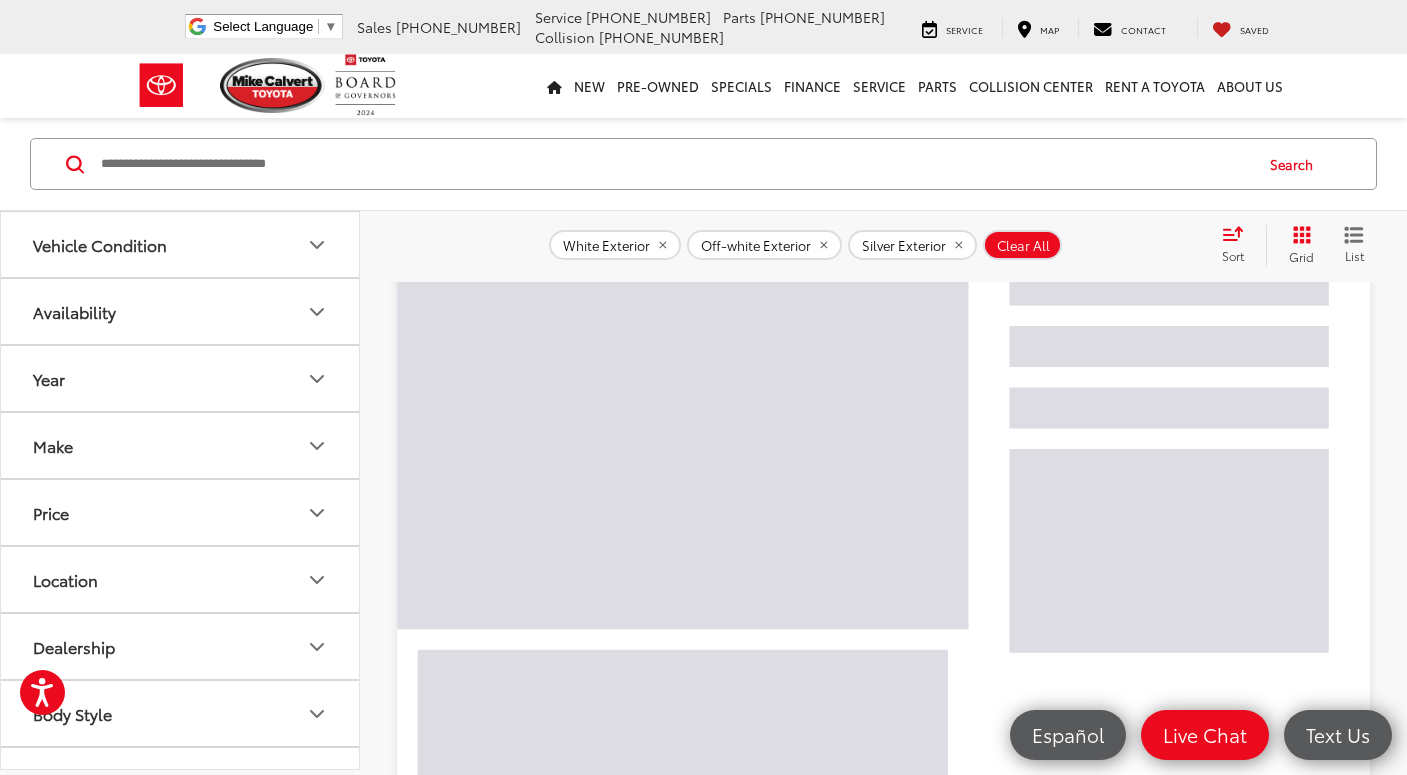 scroll, scrollTop: 192, scrollLeft: 0, axis: vertical 